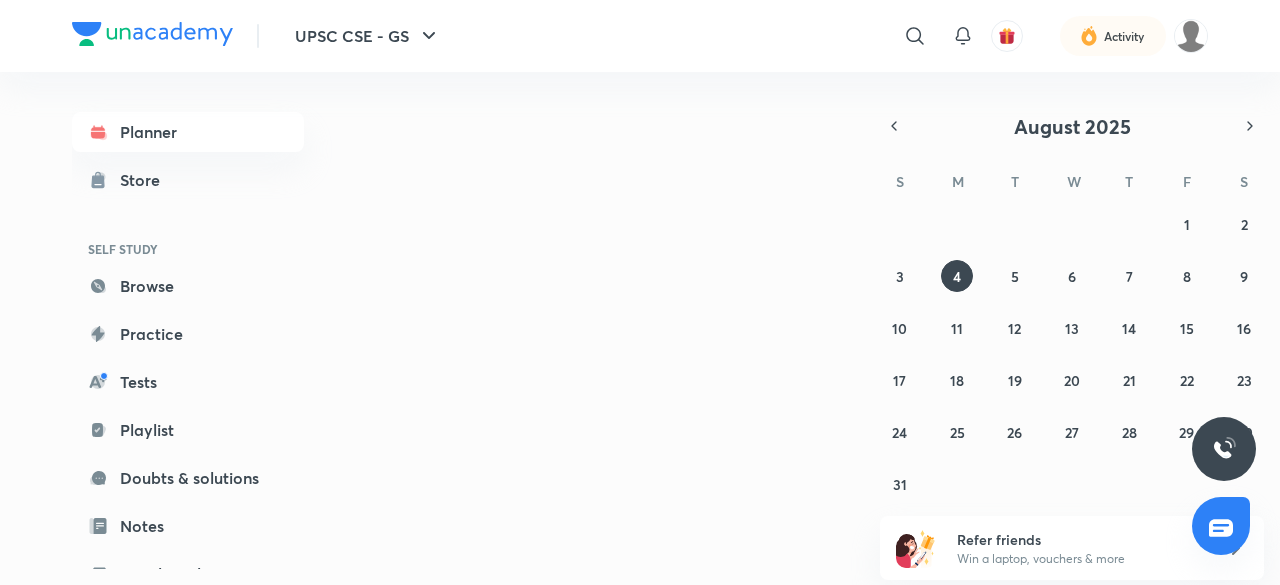 scroll, scrollTop: 0, scrollLeft: 0, axis: both 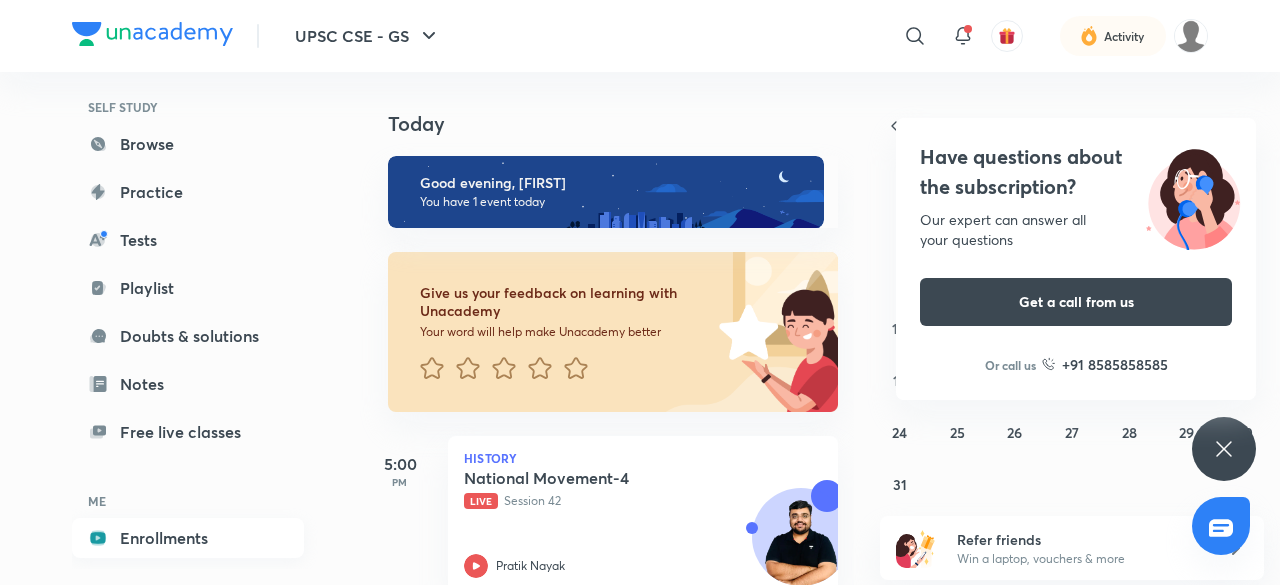 click on "Enrollments" at bounding box center [188, 538] 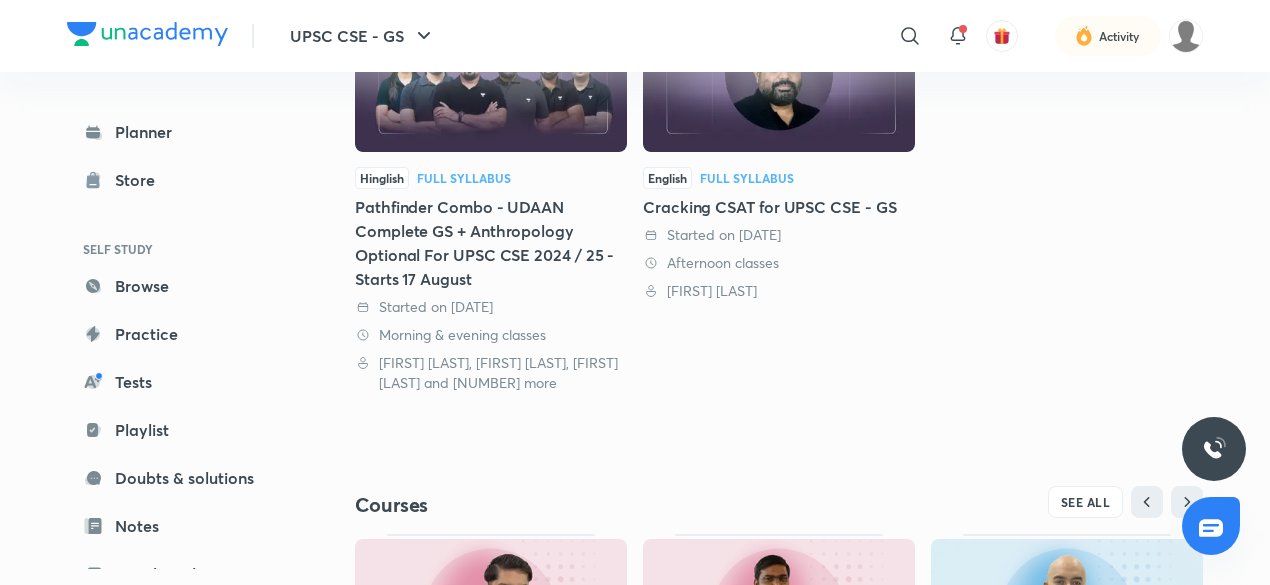 scroll, scrollTop: 838, scrollLeft: 0, axis: vertical 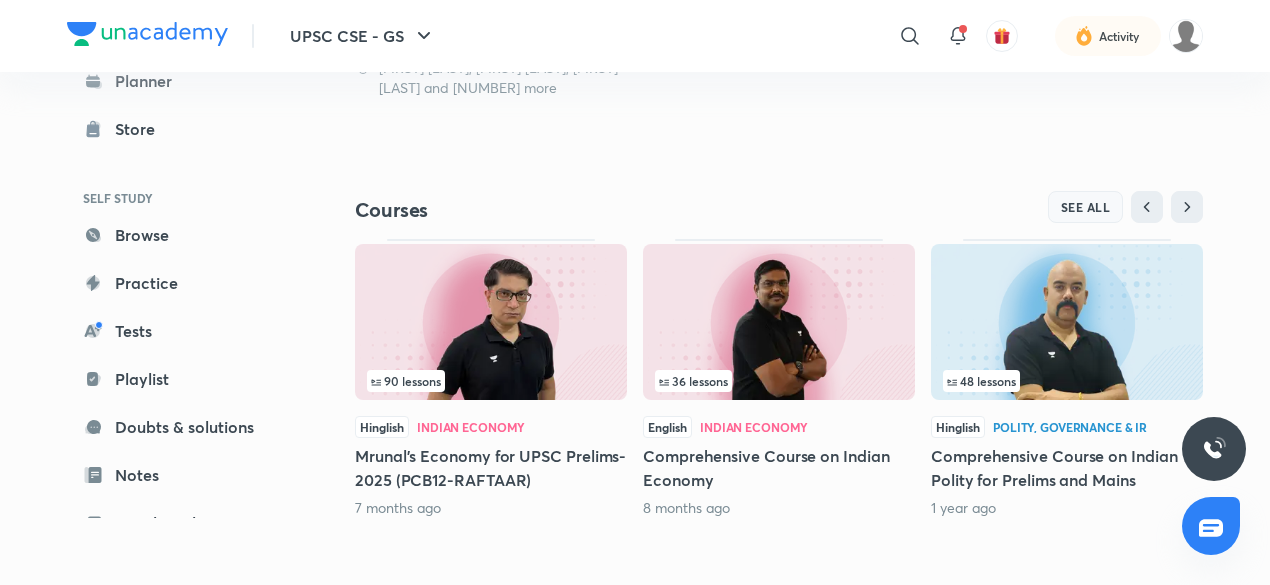 click on "SEE ALL" at bounding box center [1086, 207] 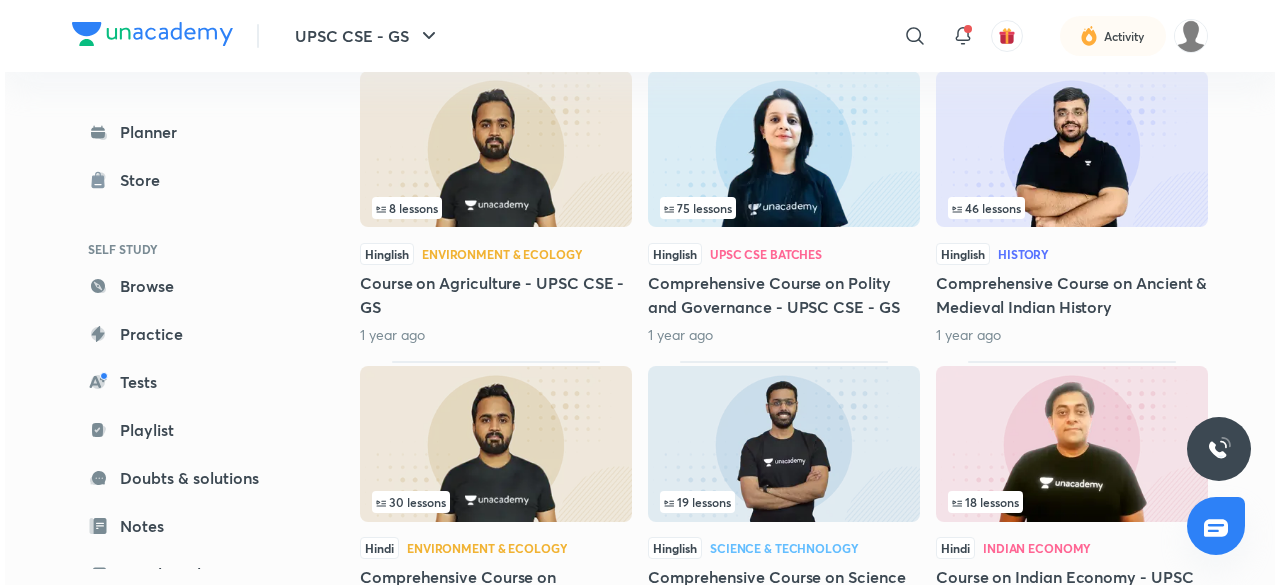 scroll, scrollTop: 0, scrollLeft: 0, axis: both 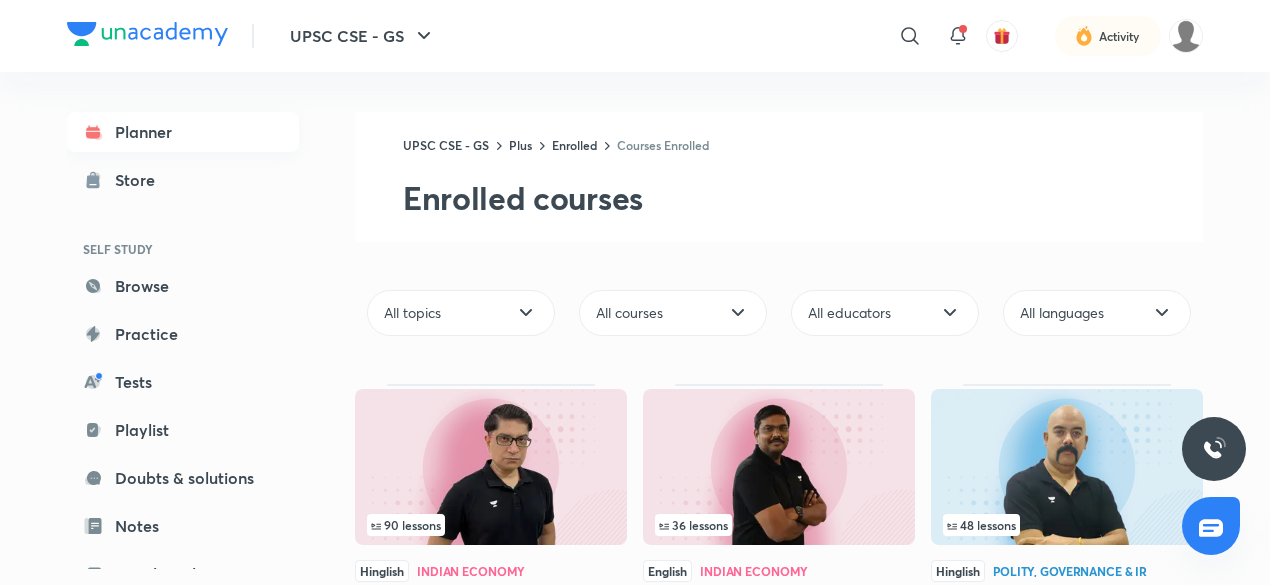 click on "Planner" at bounding box center [183, 132] 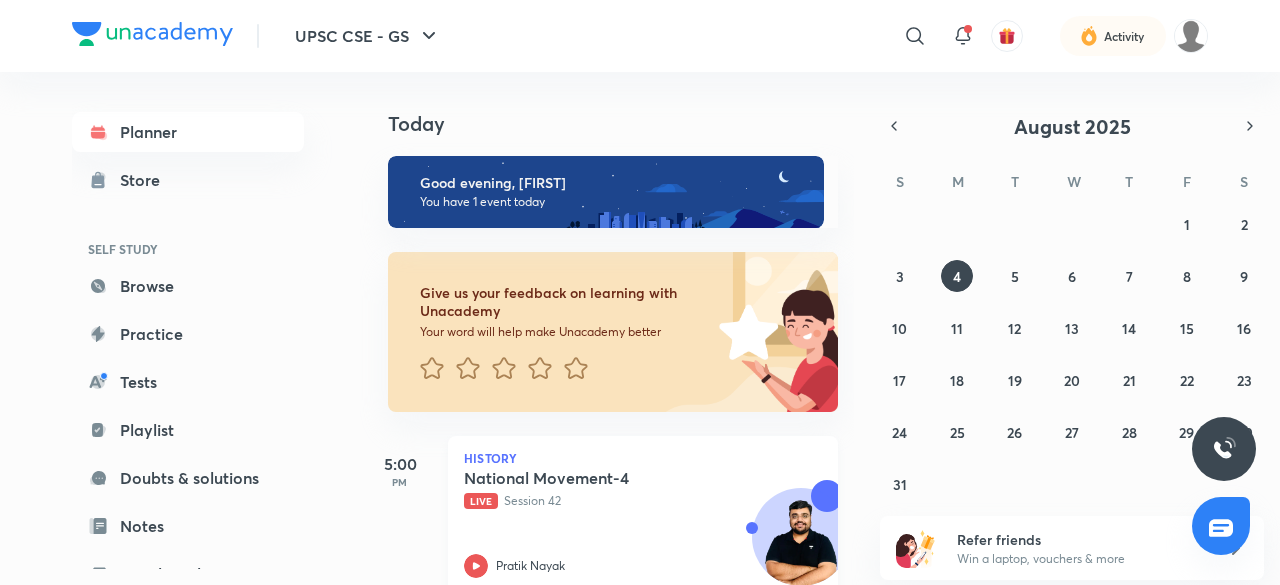scroll, scrollTop: 44, scrollLeft: 0, axis: vertical 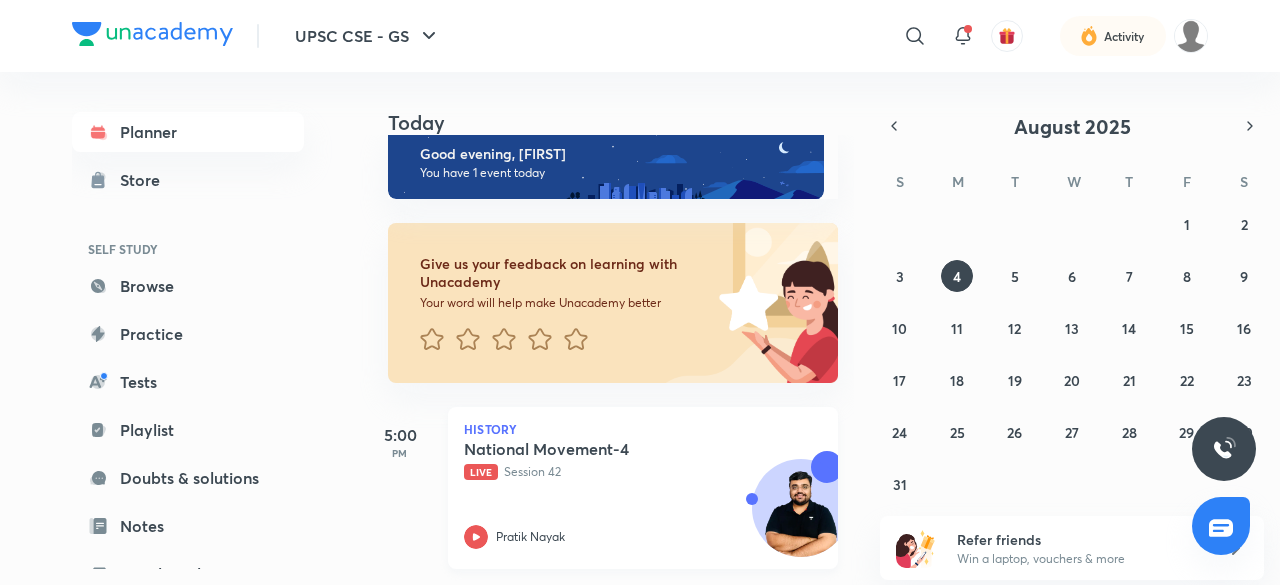 click at bounding box center (801, 518) 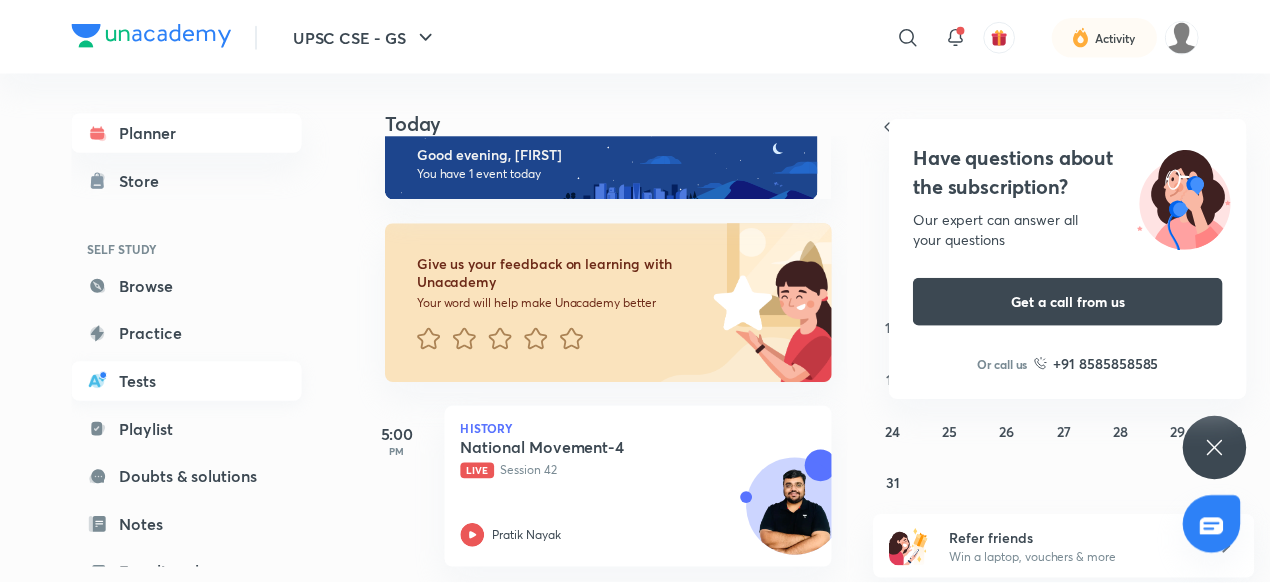 scroll, scrollTop: 218, scrollLeft: 0, axis: vertical 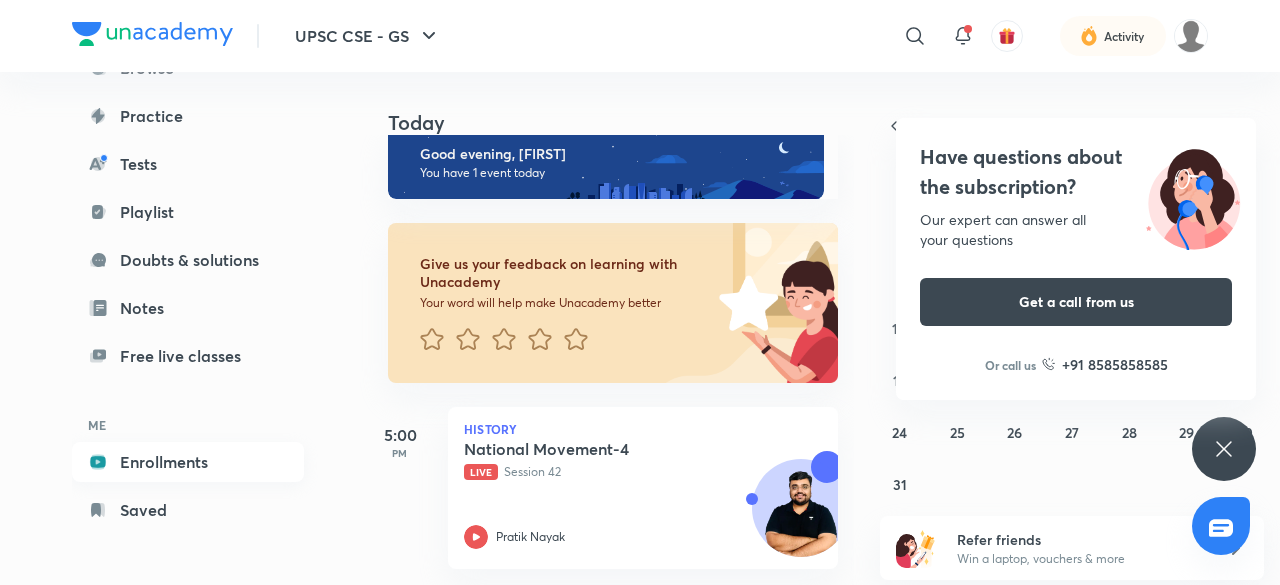 click on "Enrollments" at bounding box center [188, 462] 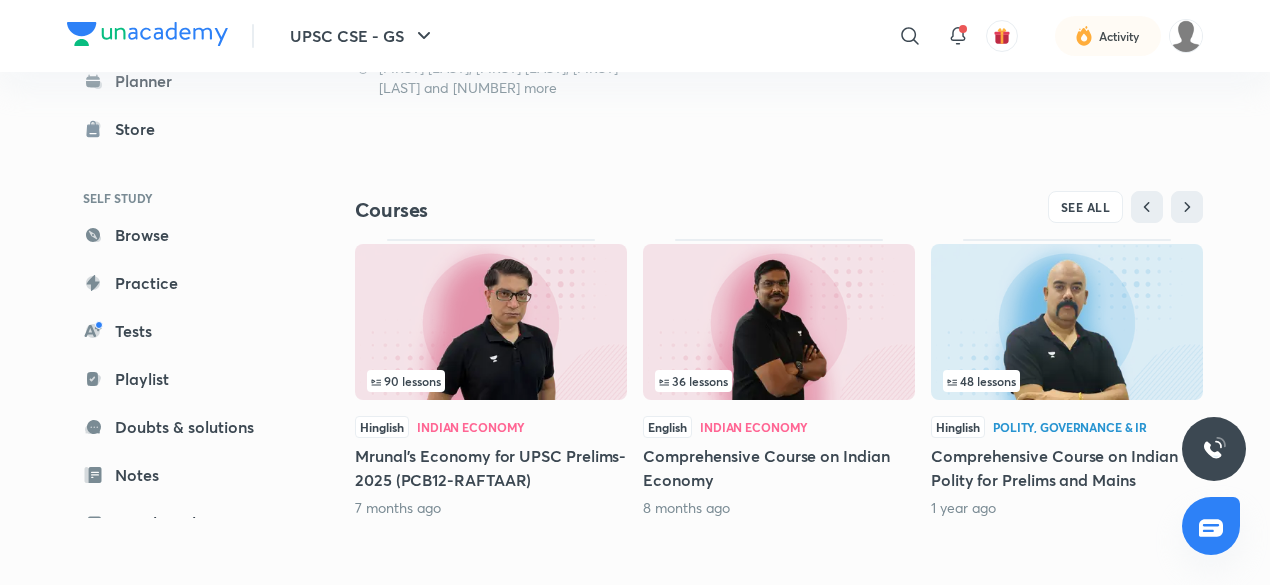 scroll, scrollTop: 837, scrollLeft: 0, axis: vertical 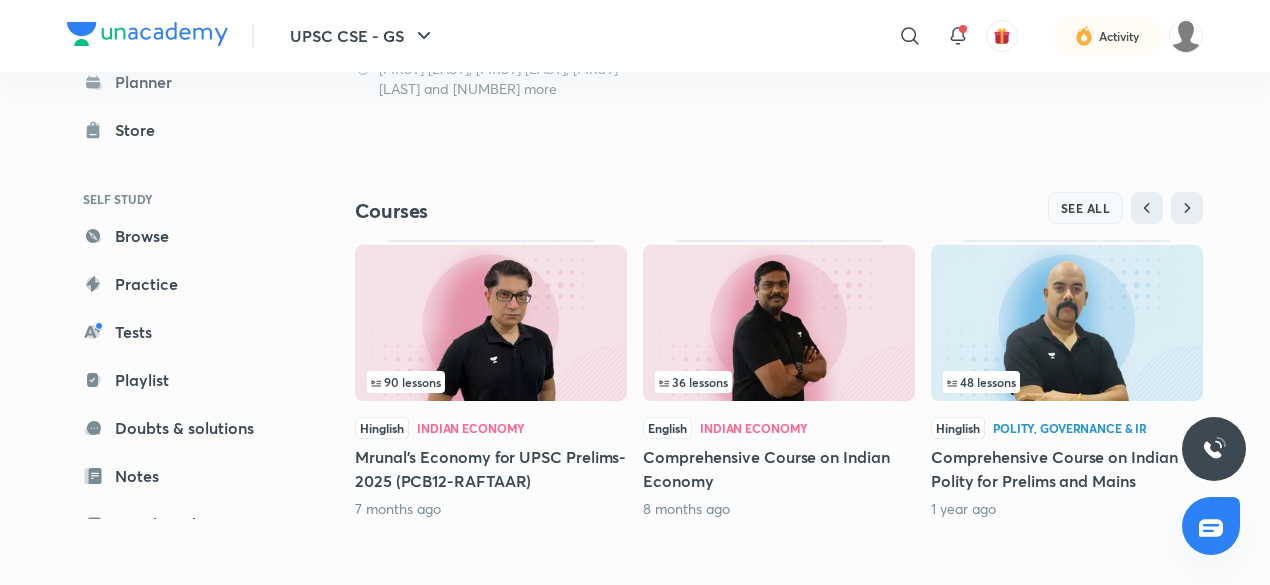 click on "SEE ALL" at bounding box center (1086, 208) 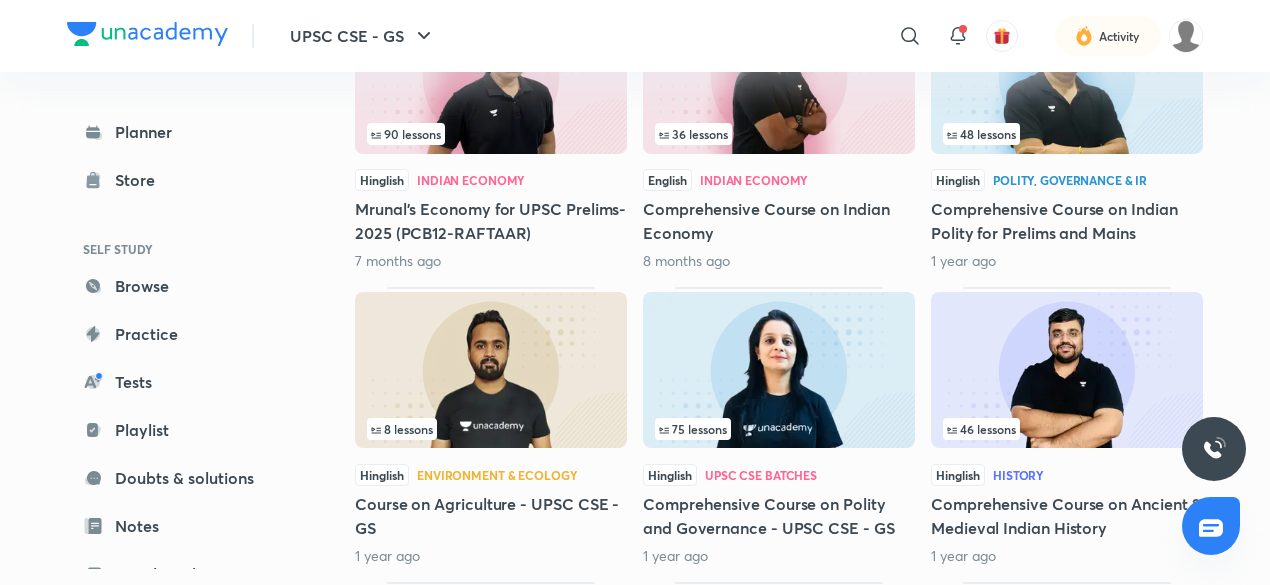 scroll, scrollTop: 118, scrollLeft: 0, axis: vertical 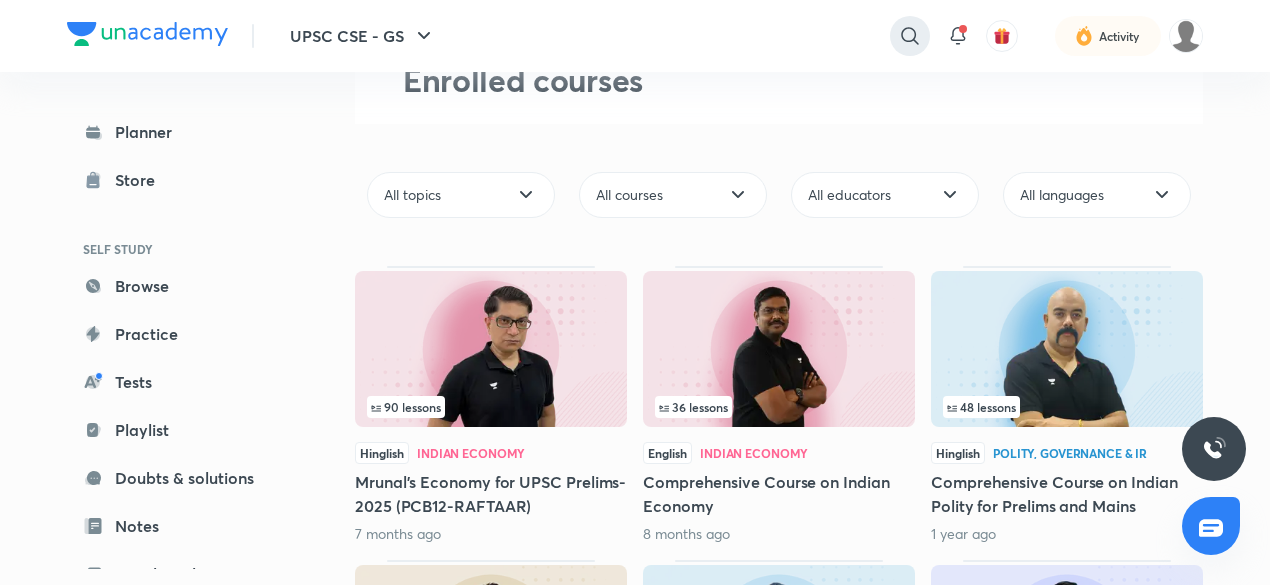 click 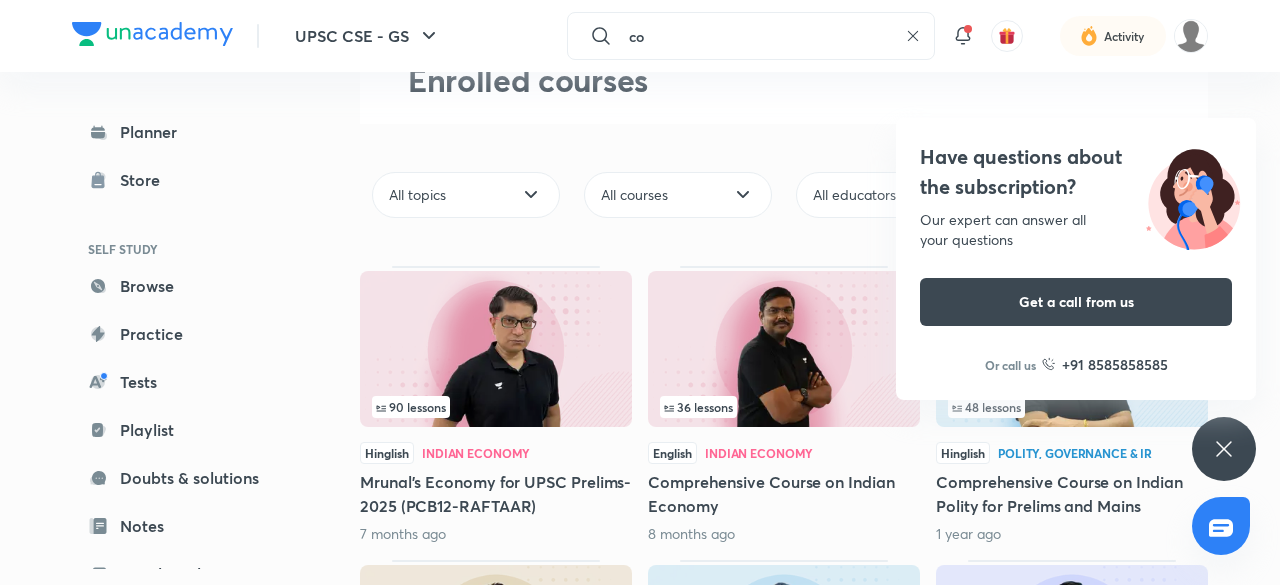 type on "c" 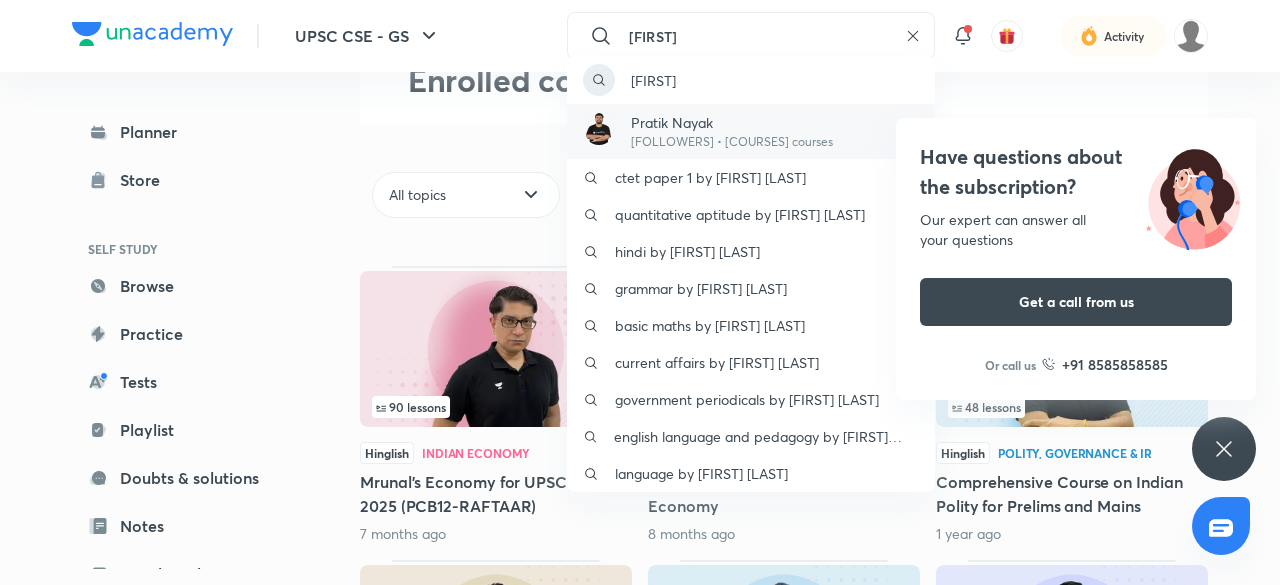 type on "[FIRST]" 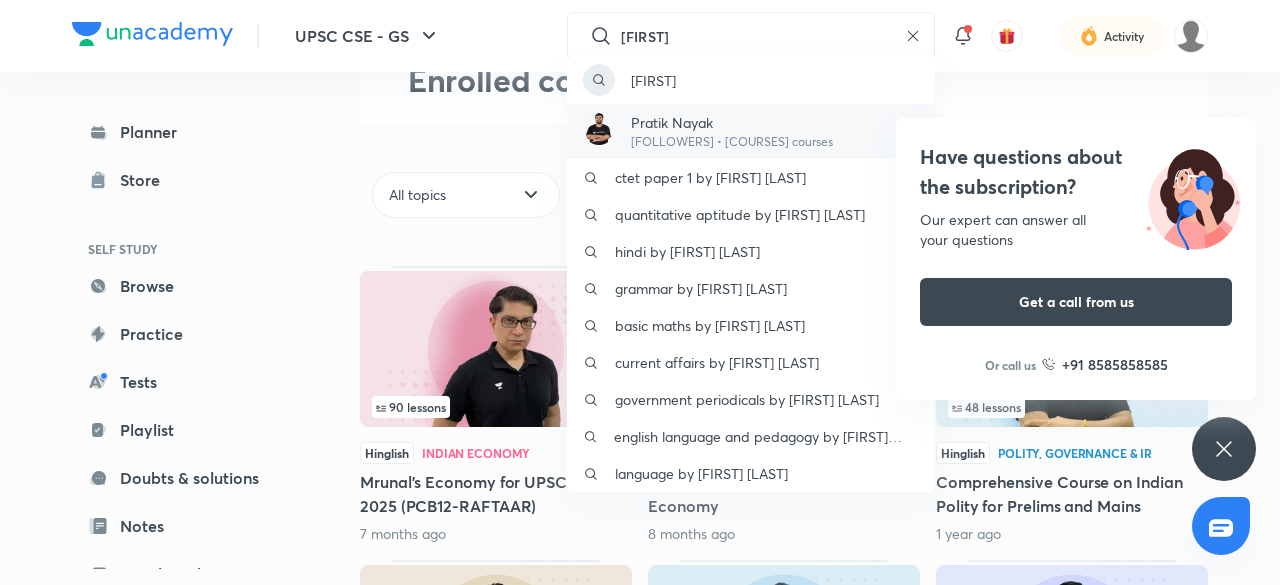 click on "Pratik Nayak" at bounding box center (732, 122) 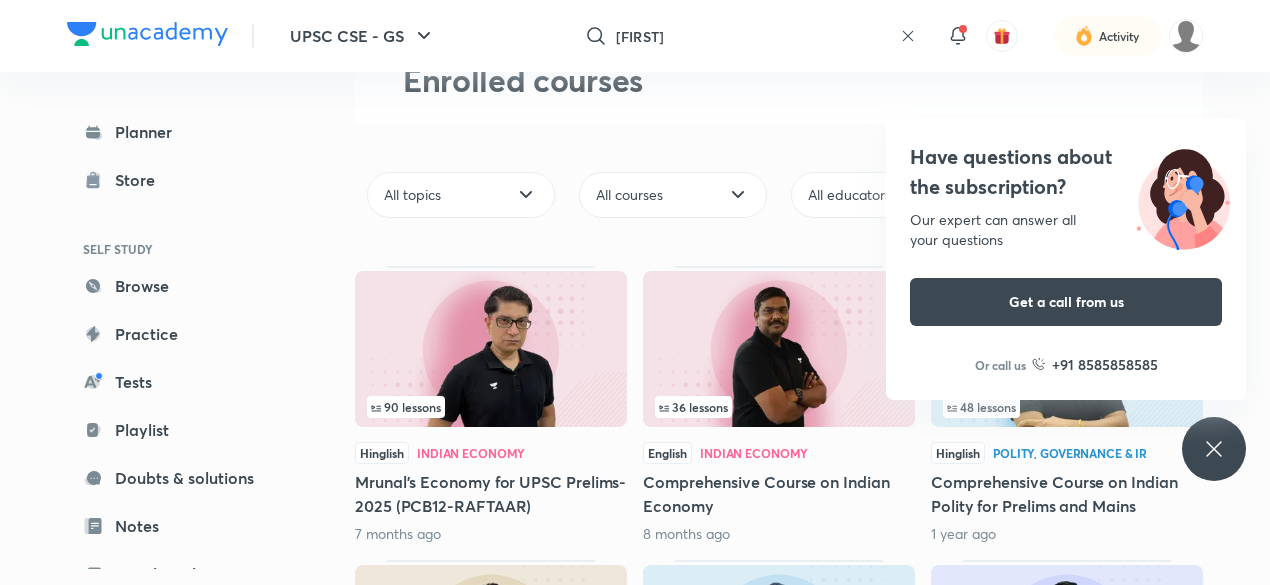 scroll, scrollTop: 0, scrollLeft: 0, axis: both 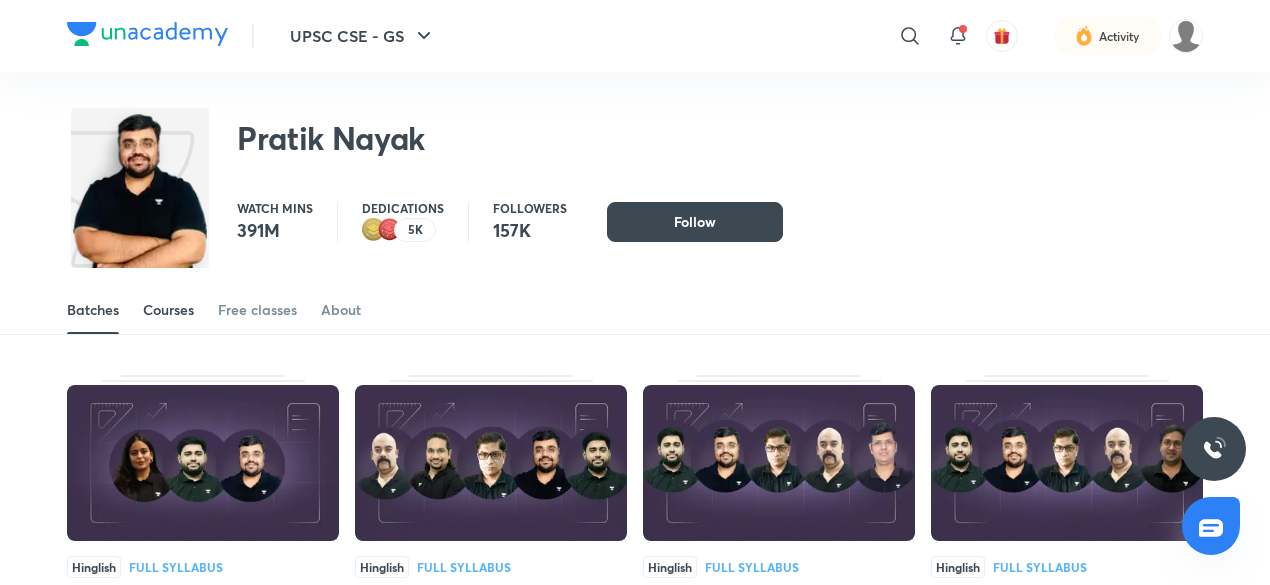 click on "Courses" at bounding box center (168, 310) 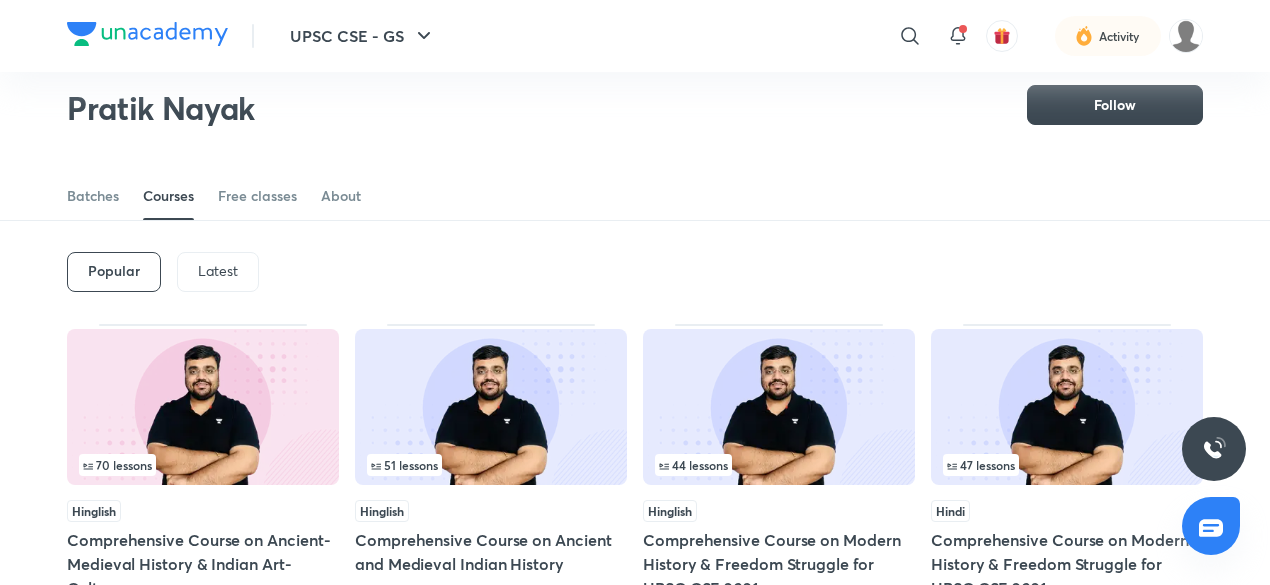 scroll, scrollTop: 0, scrollLeft: 0, axis: both 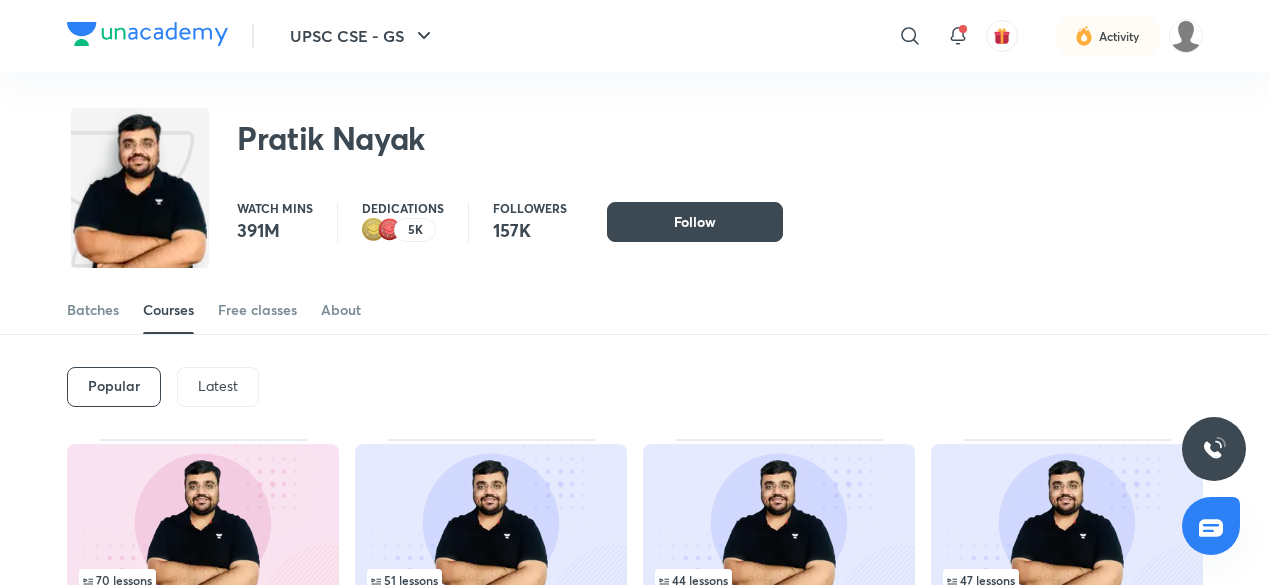 click on "Latest" at bounding box center [218, 386] 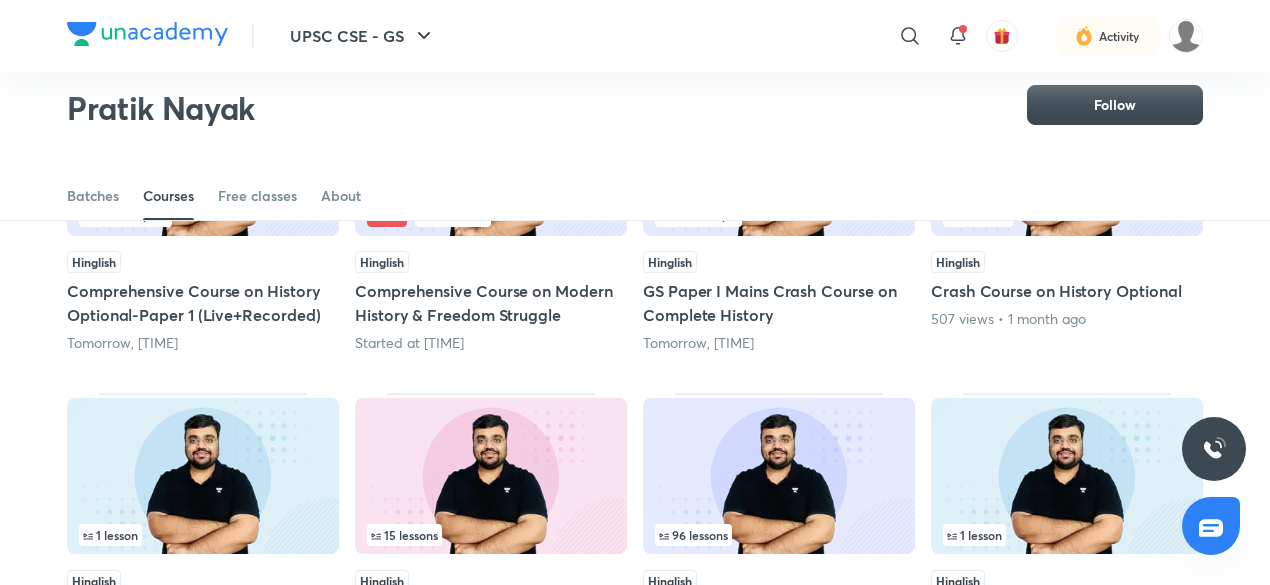 scroll, scrollTop: 198, scrollLeft: 0, axis: vertical 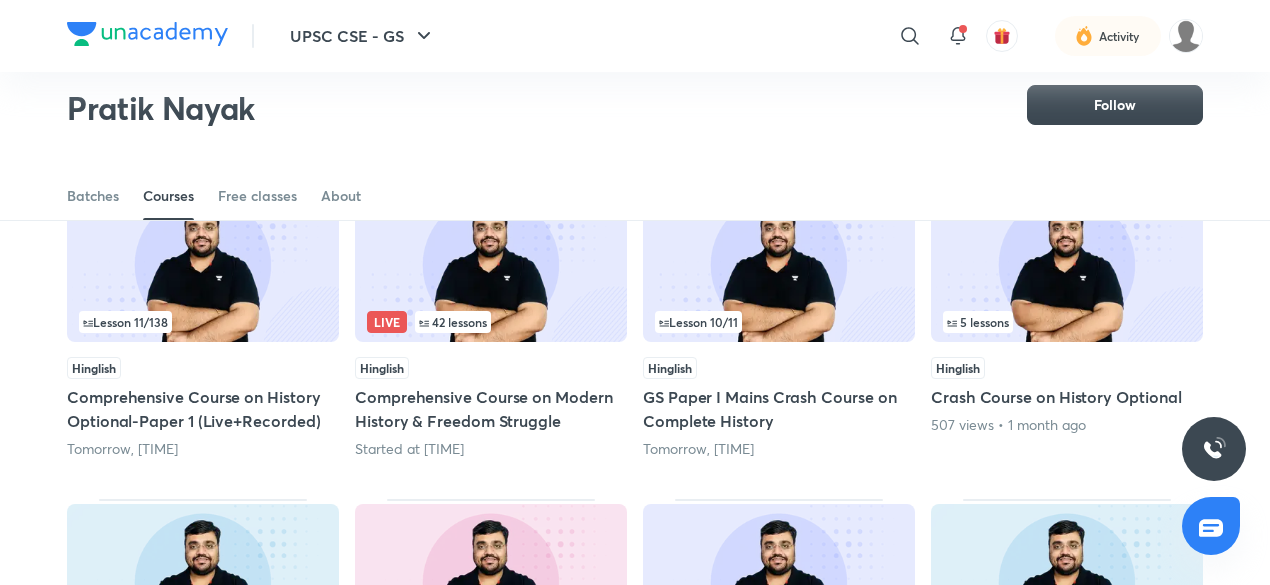 click at bounding box center [491, 264] 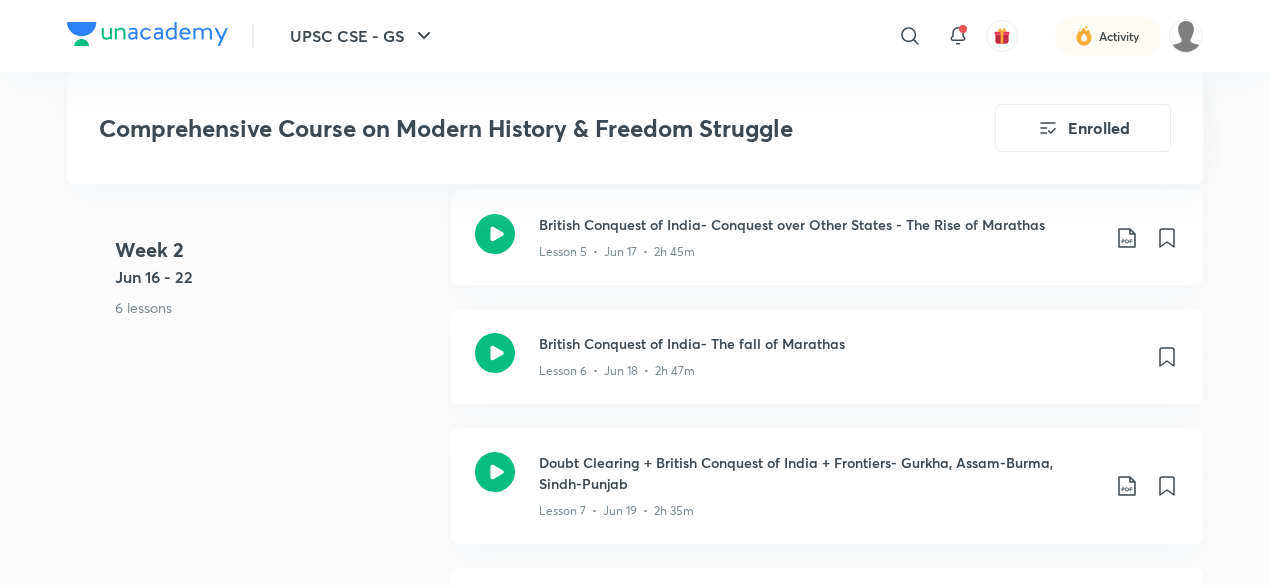 scroll, scrollTop: 1842, scrollLeft: 0, axis: vertical 